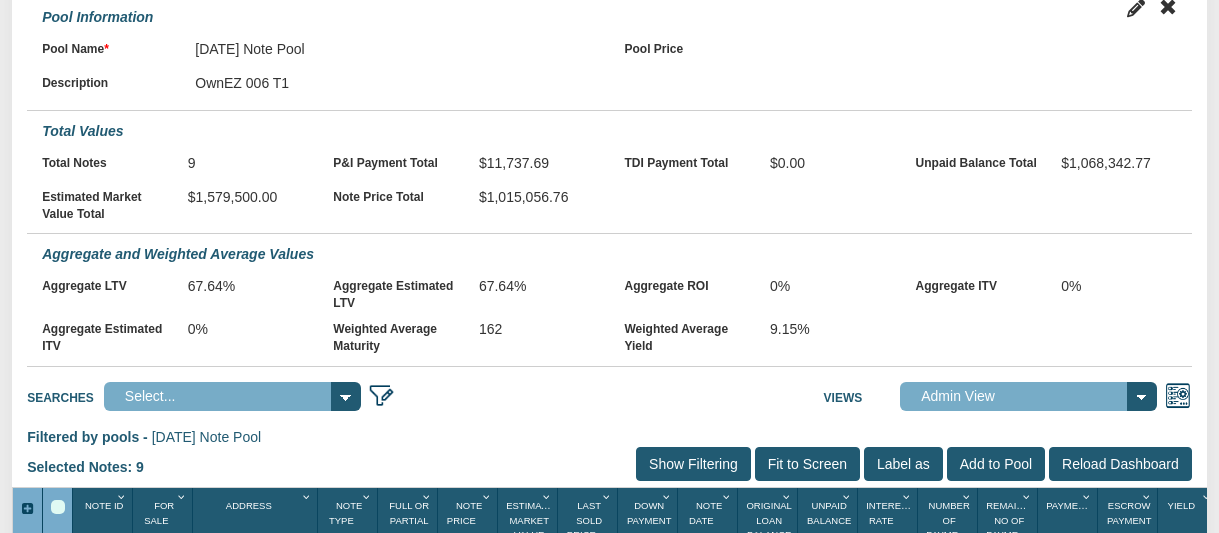 scroll, scrollTop: 840, scrollLeft: 0, axis: vertical 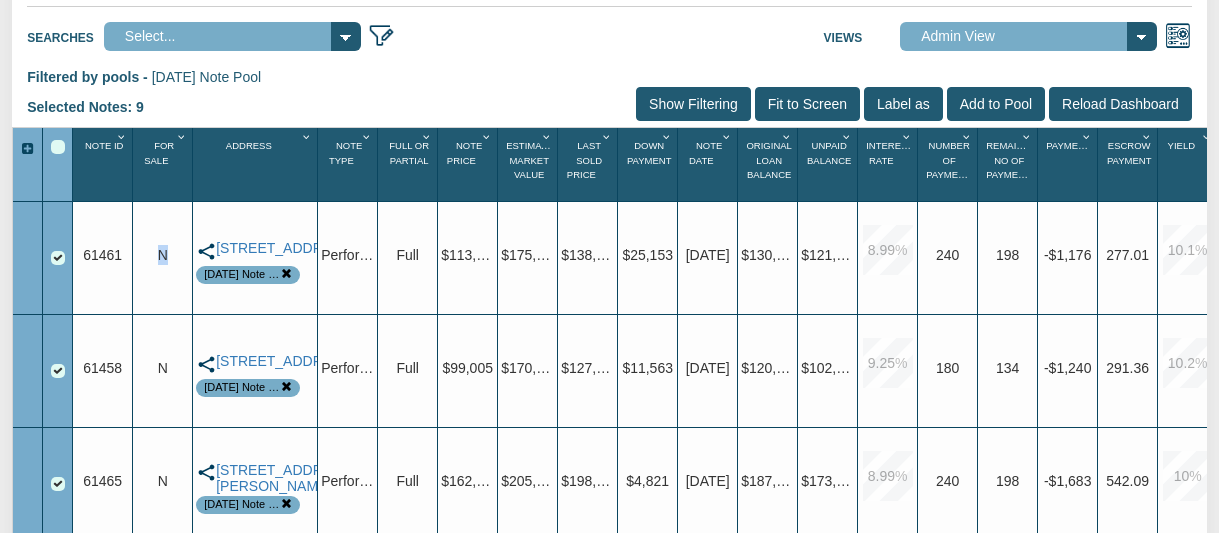 drag, startPoint x: 150, startPoint y: 255, endPoint x: 167, endPoint y: 251, distance: 17.464249 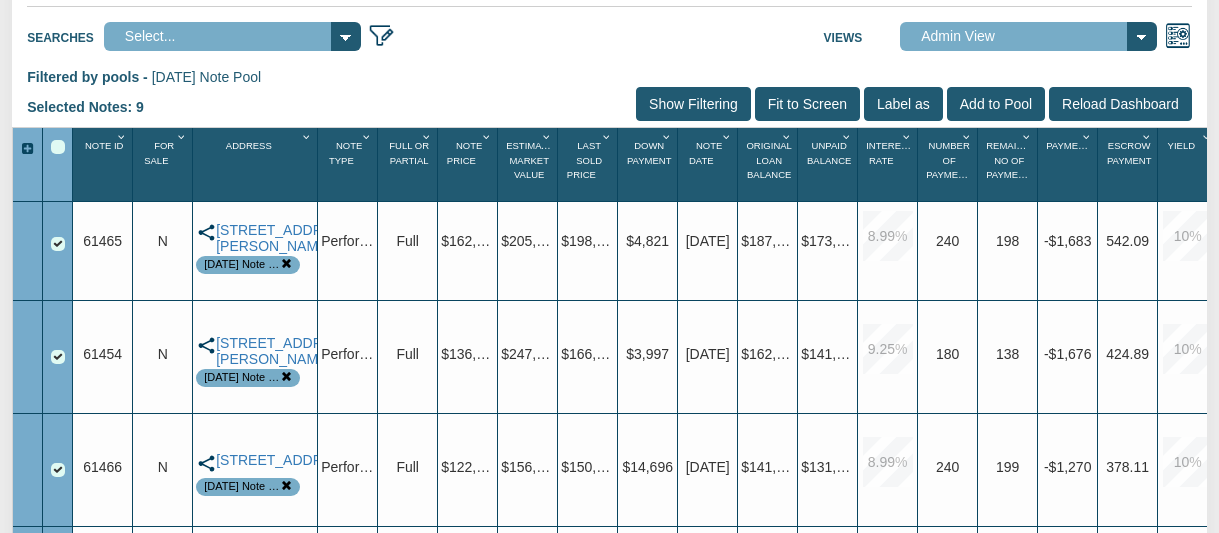 scroll, scrollTop: 360, scrollLeft: 0, axis: vertical 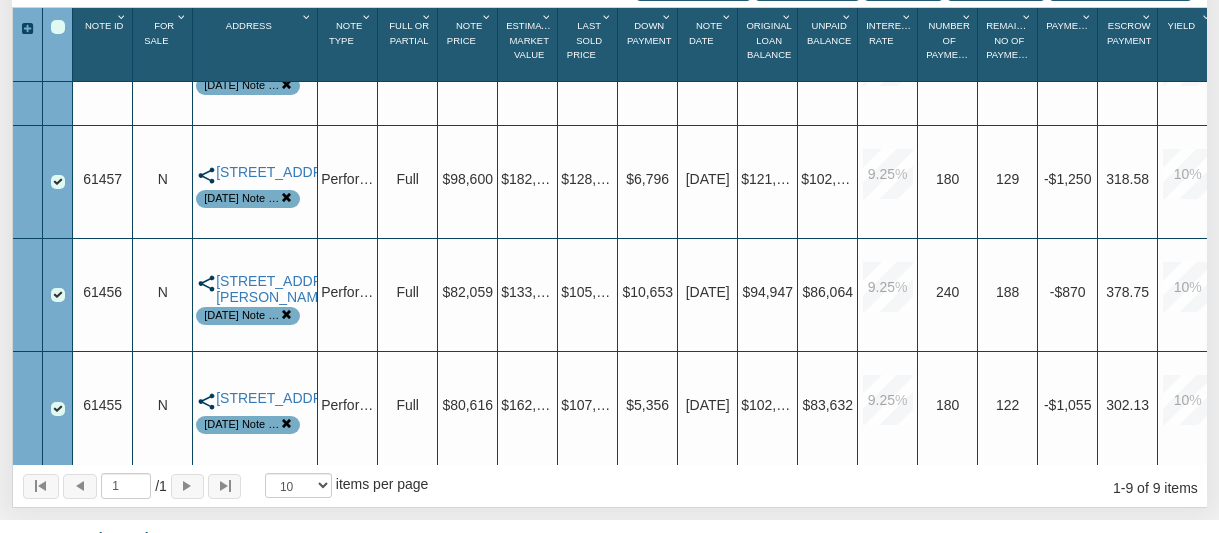 click on "N" at bounding box center (163, 179) 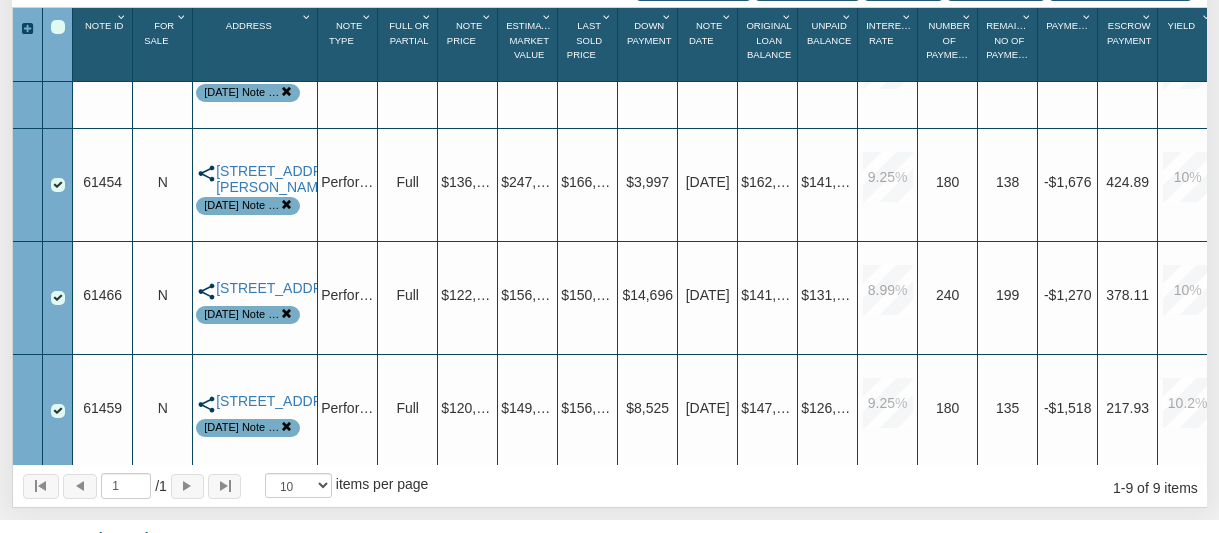 scroll, scrollTop: 289, scrollLeft: 0, axis: vertical 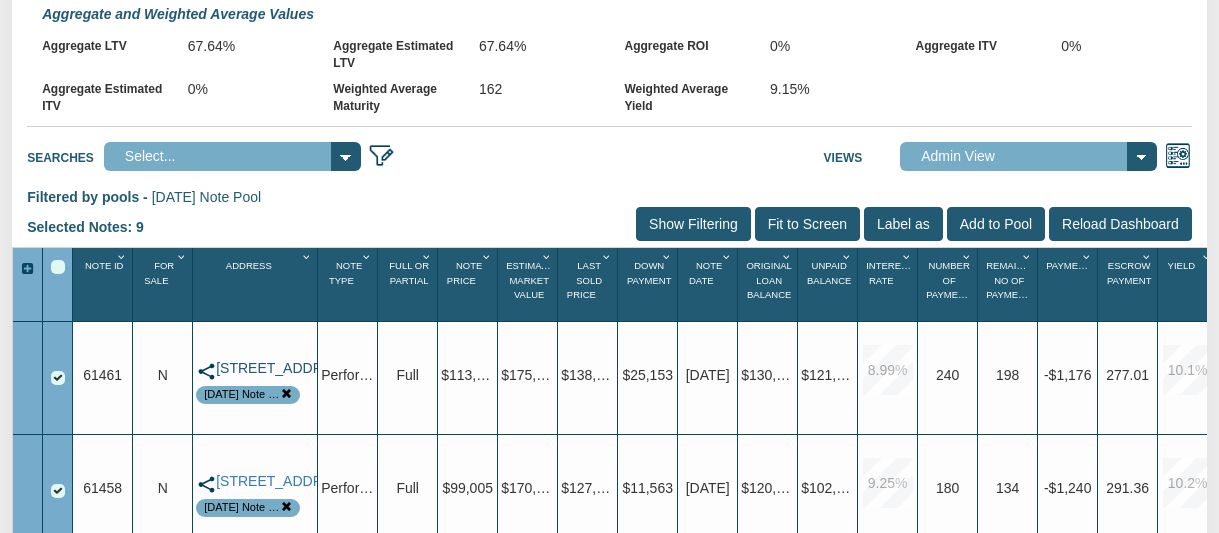 click on "[STREET_ADDRESS]" at bounding box center [265, 368] 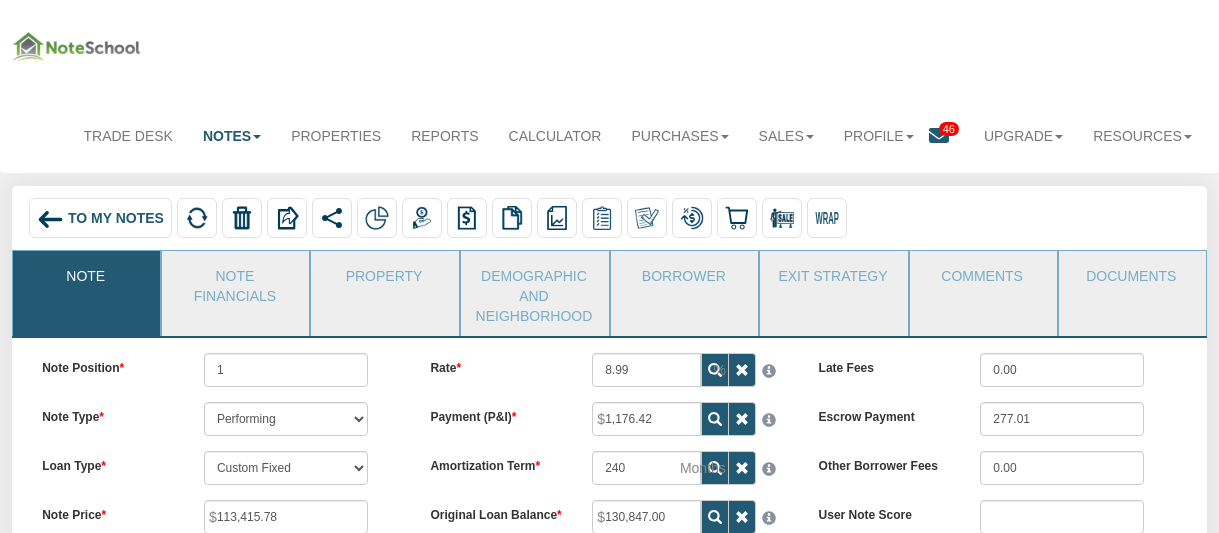 scroll, scrollTop: 0, scrollLeft: 0, axis: both 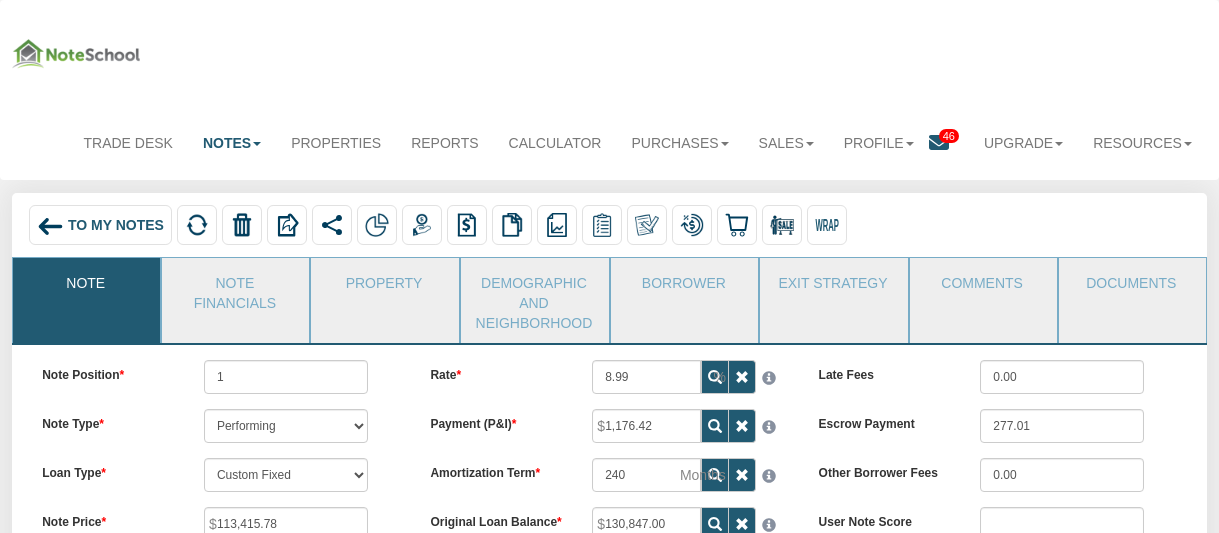 click on "To My Notes" at bounding box center (116, 225) 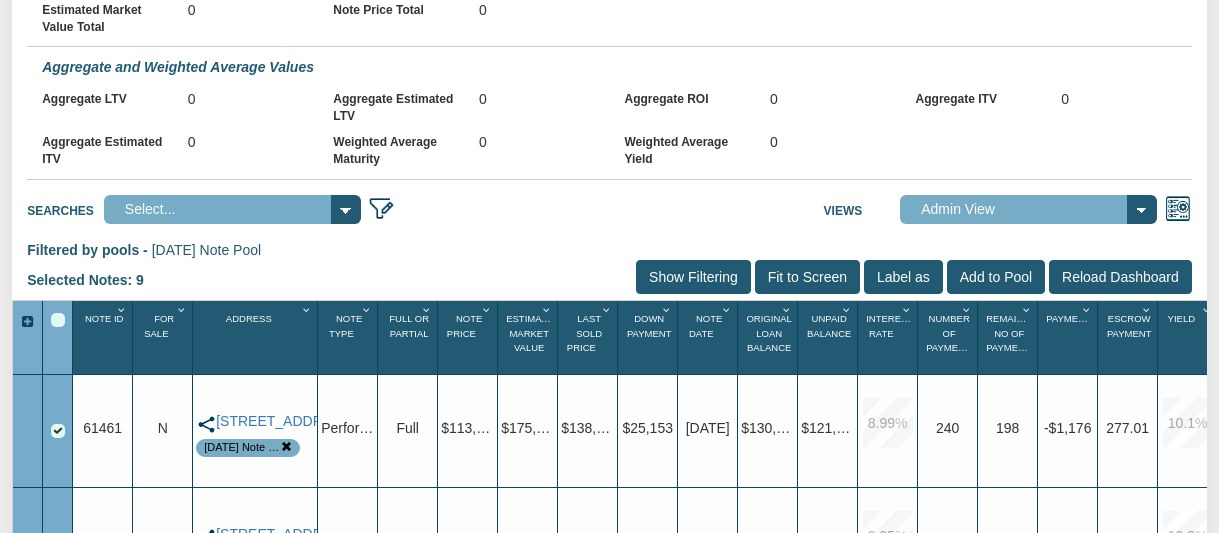 scroll, scrollTop: 720, scrollLeft: 0, axis: vertical 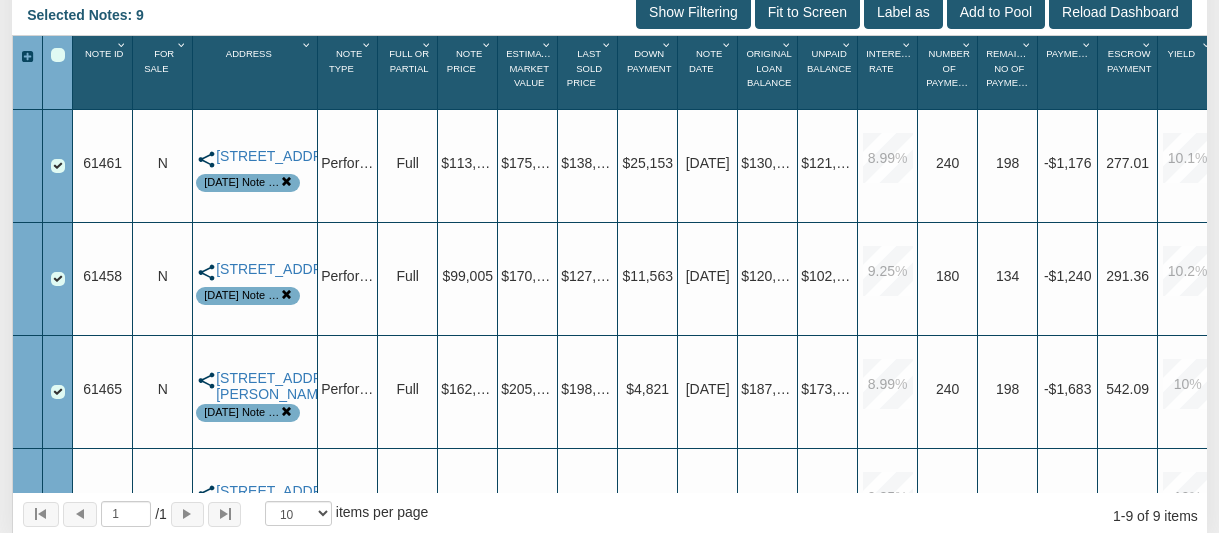 click at bounding box center (58, 55) 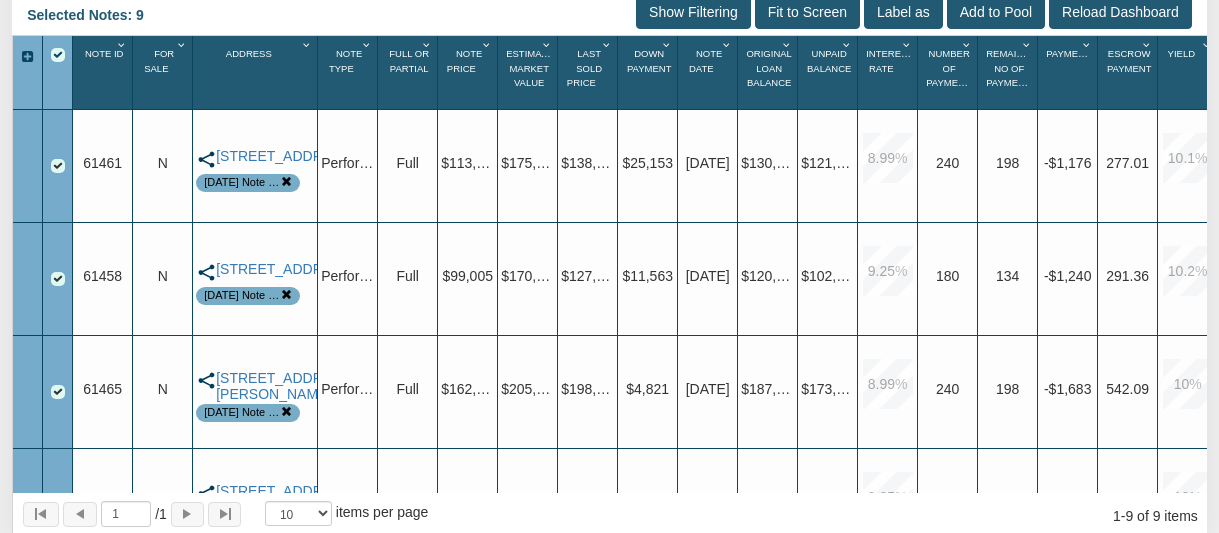 click at bounding box center (58, 55) 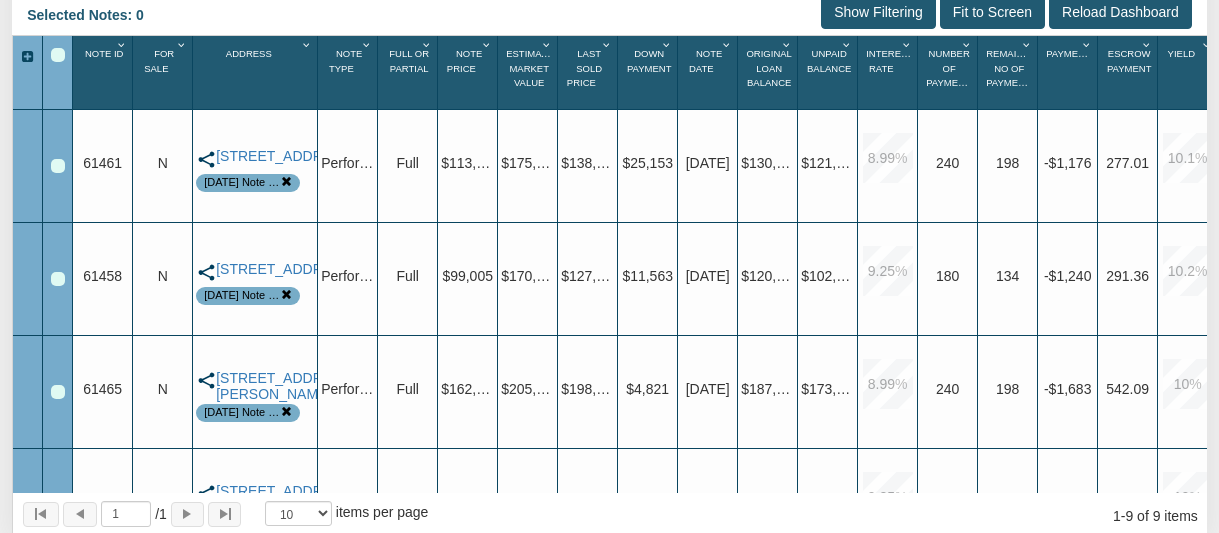click on "For Sale     1" at bounding box center (164, 72) 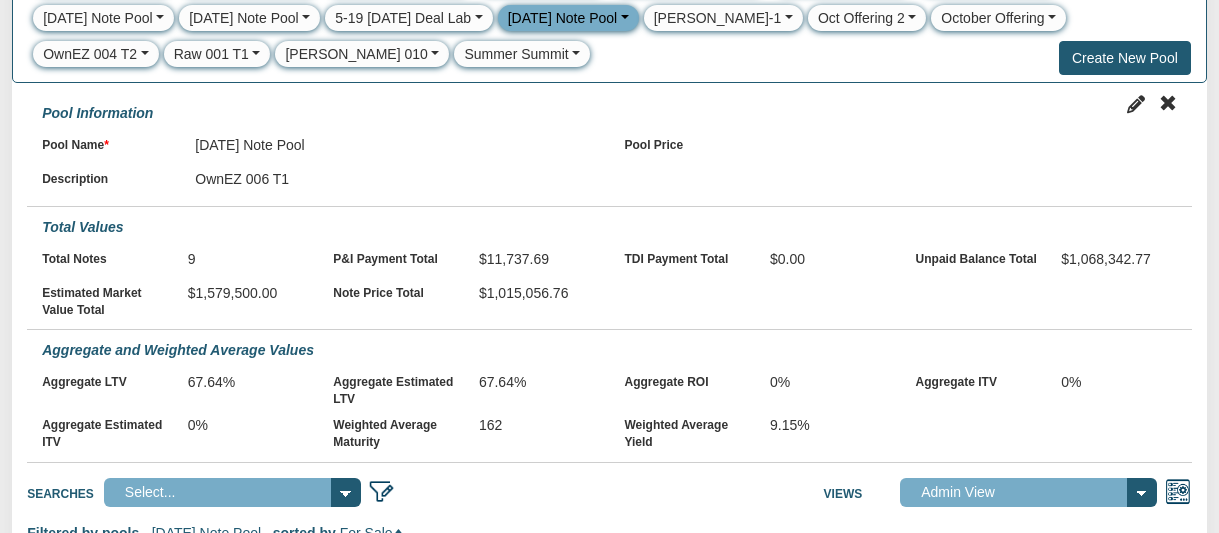 scroll, scrollTop: 332, scrollLeft: 0, axis: vertical 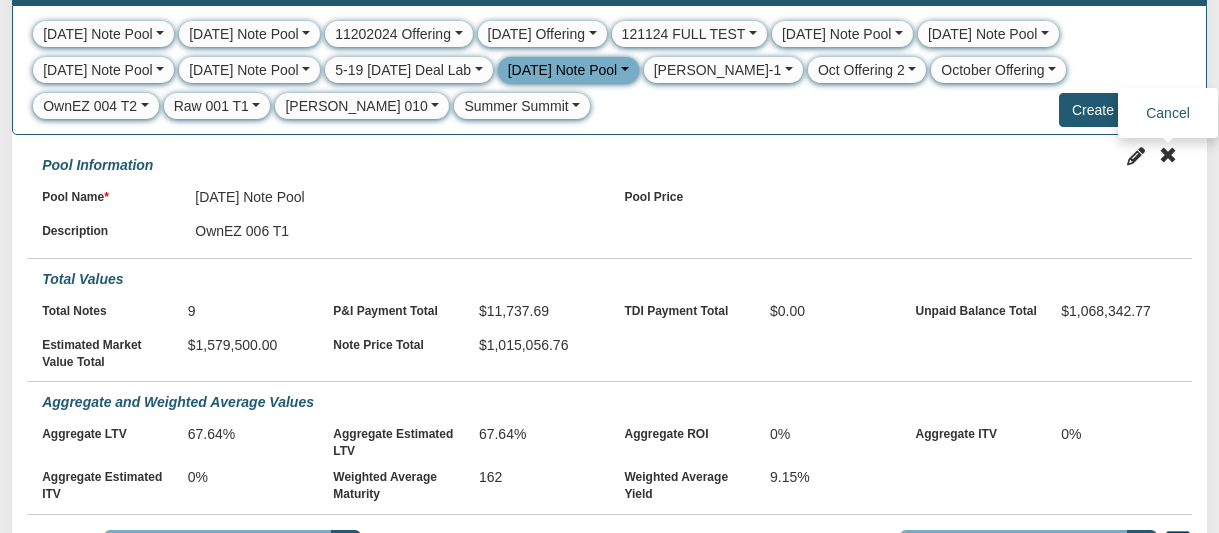 click at bounding box center [1168, 155] 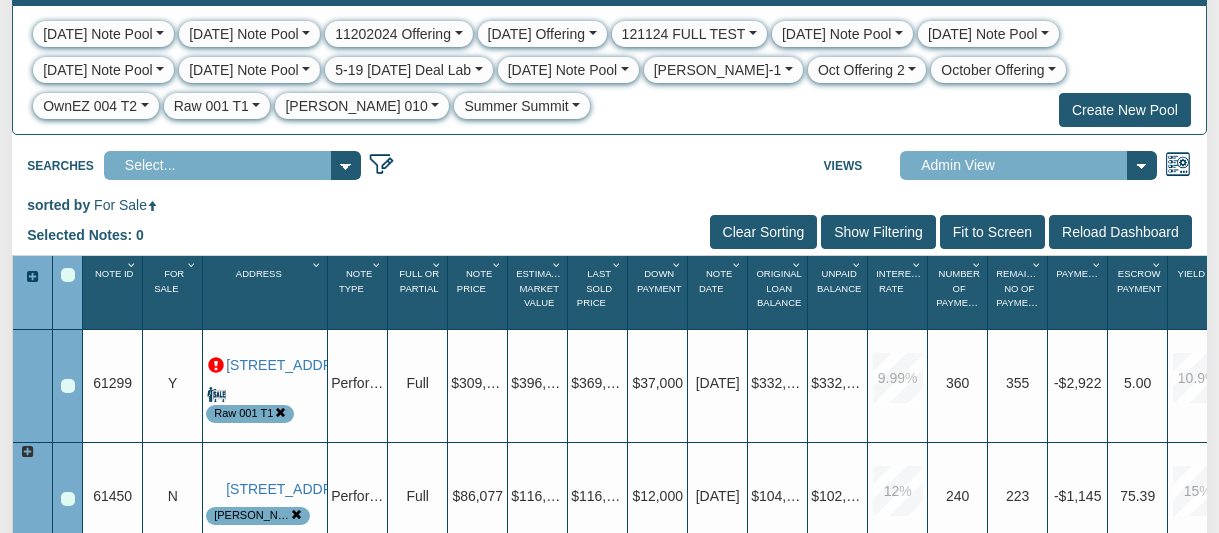scroll 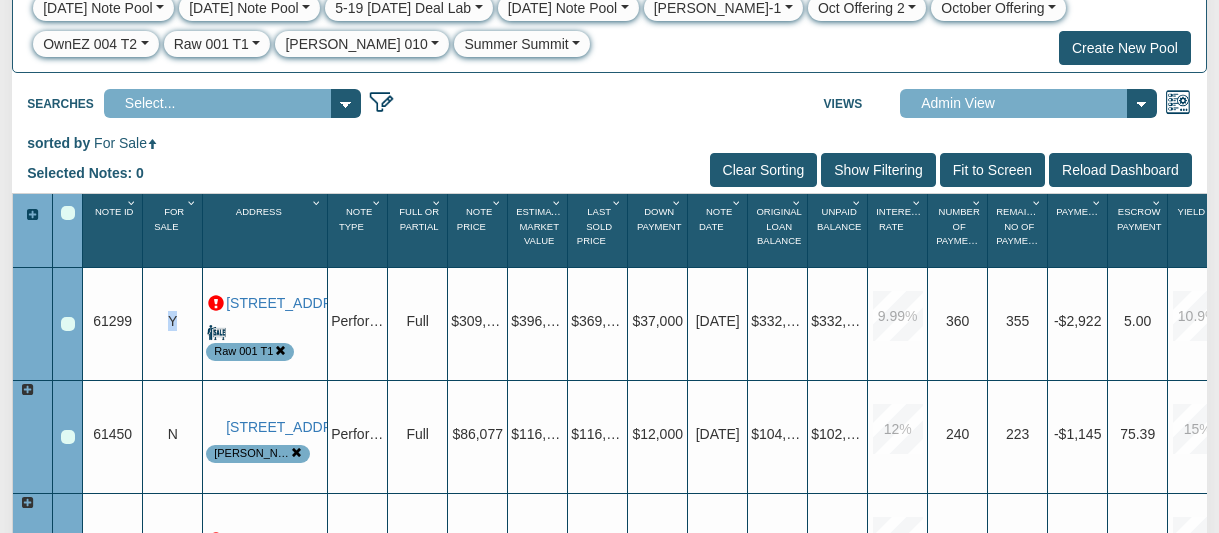 drag, startPoint x: 159, startPoint y: 318, endPoint x: 178, endPoint y: 320, distance: 19.104973 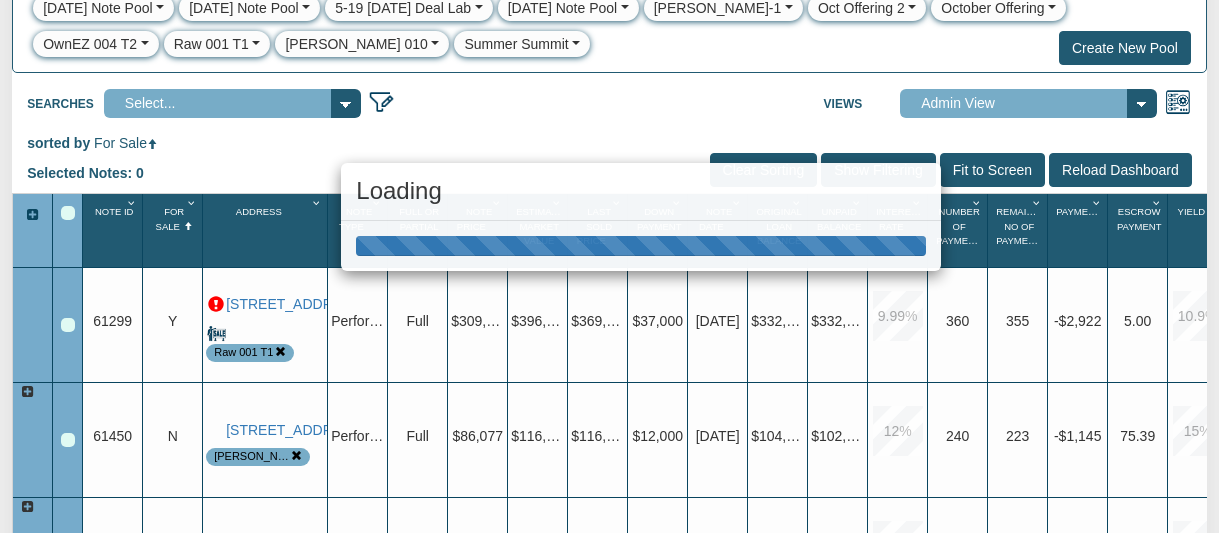 click on "Loading" at bounding box center [609, 266] 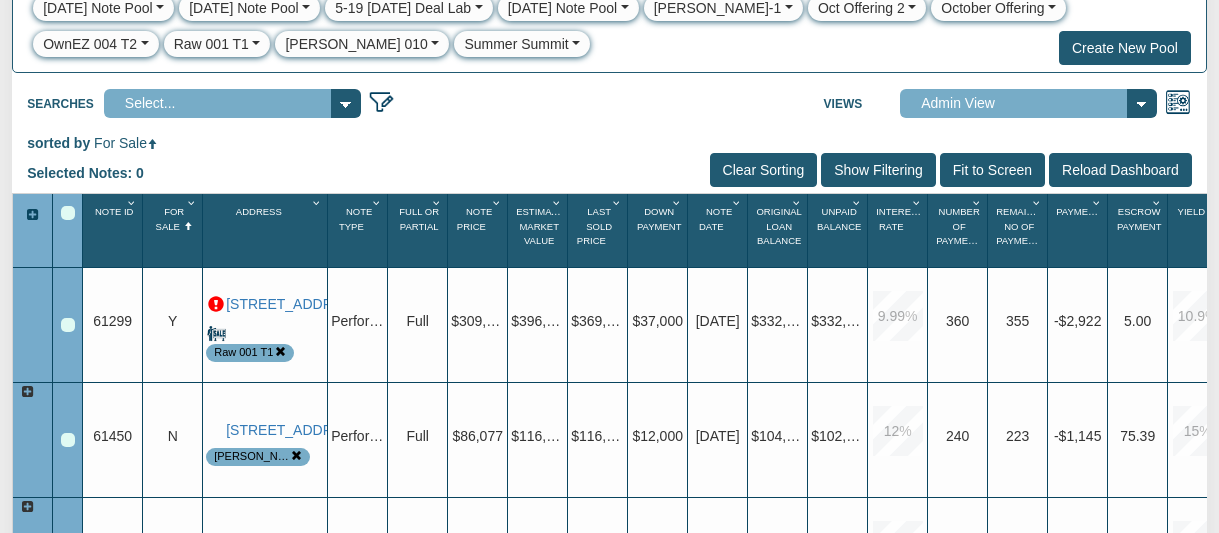 click on "Show Filtering" at bounding box center [878, 170] 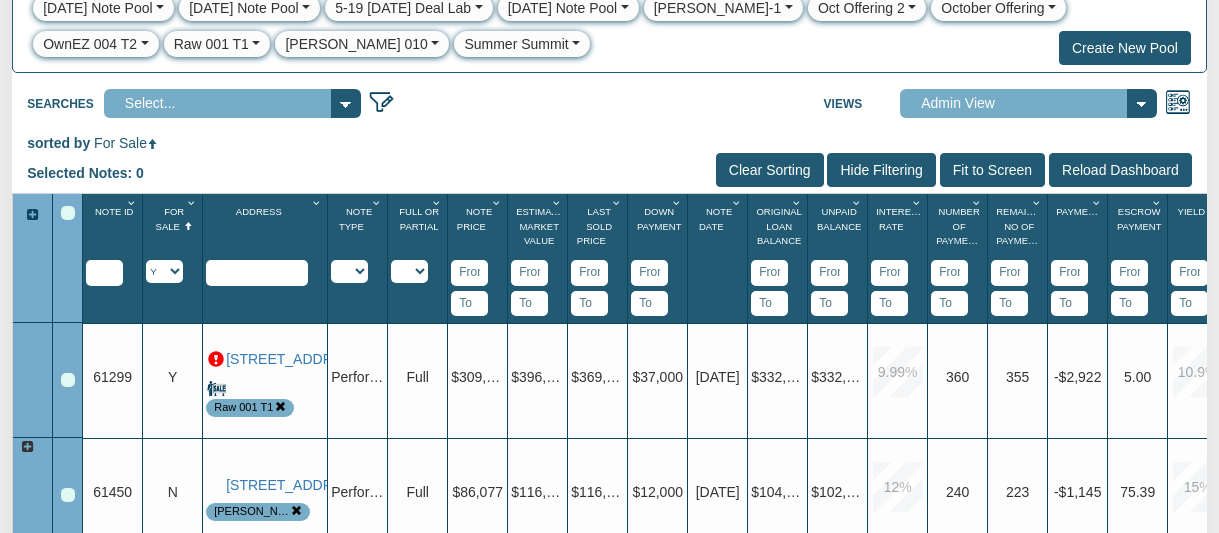 click on "Y N IP" at bounding box center (164, 271) 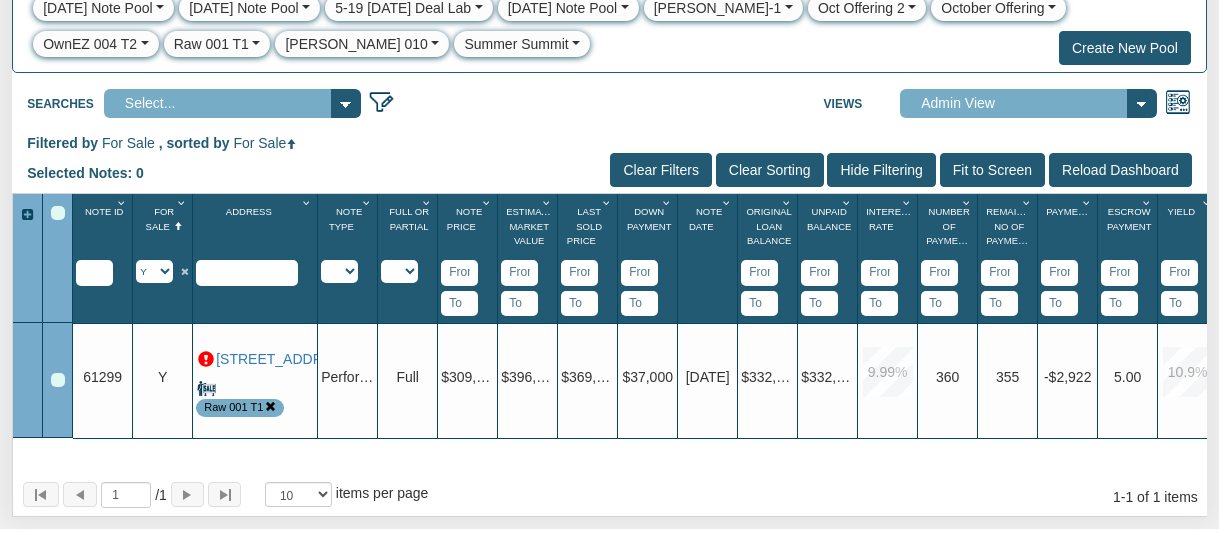 drag, startPoint x: 164, startPoint y: 271, endPoint x: 669, endPoint y: 172, distance: 514.6125 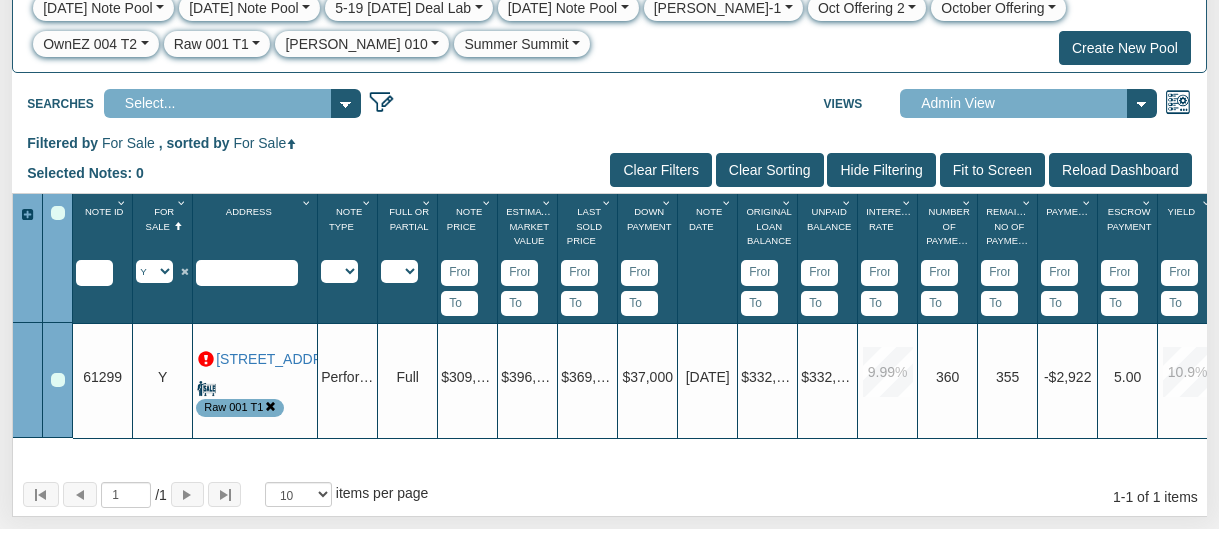 click on "Filtered by
For Sale
,
sorted by
For Sale
Selected Notes: 0
Clear Filters
Clear Sorting
Show Filtering
Fit to Screen" at bounding box center (609, 324) 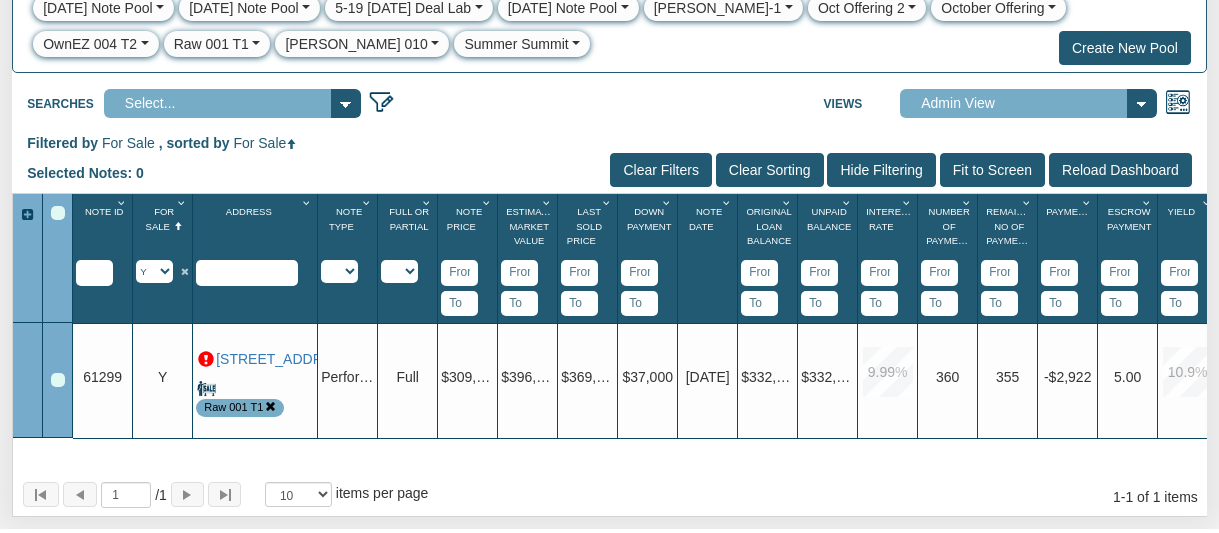 click on "Clear Filters" at bounding box center [660, 170] 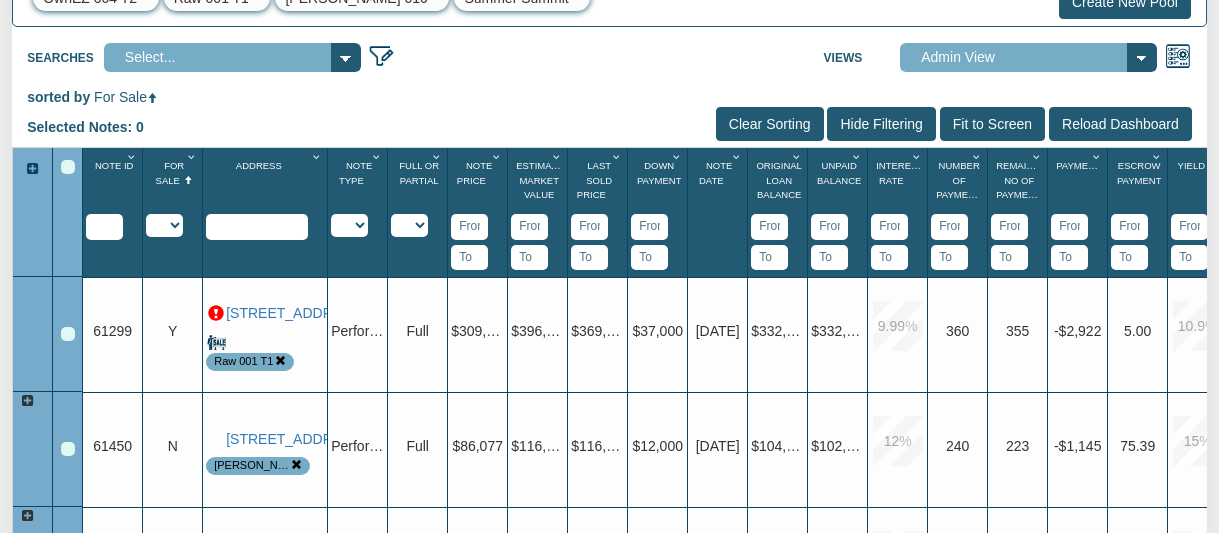 scroll, scrollTop: 514, scrollLeft: 0, axis: vertical 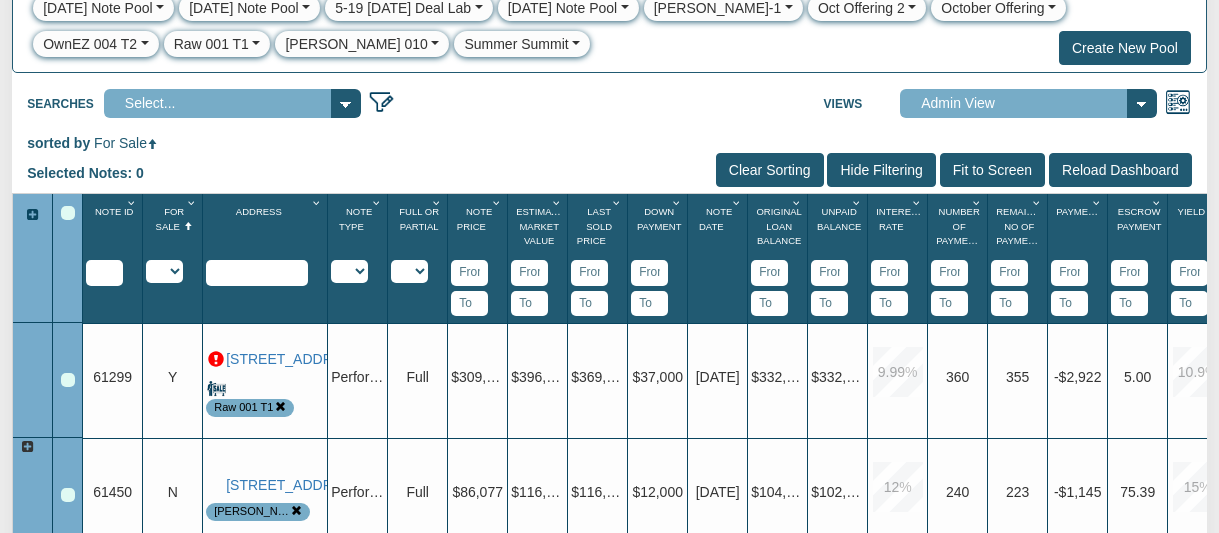 click on "Show Filtering" at bounding box center [881, 170] 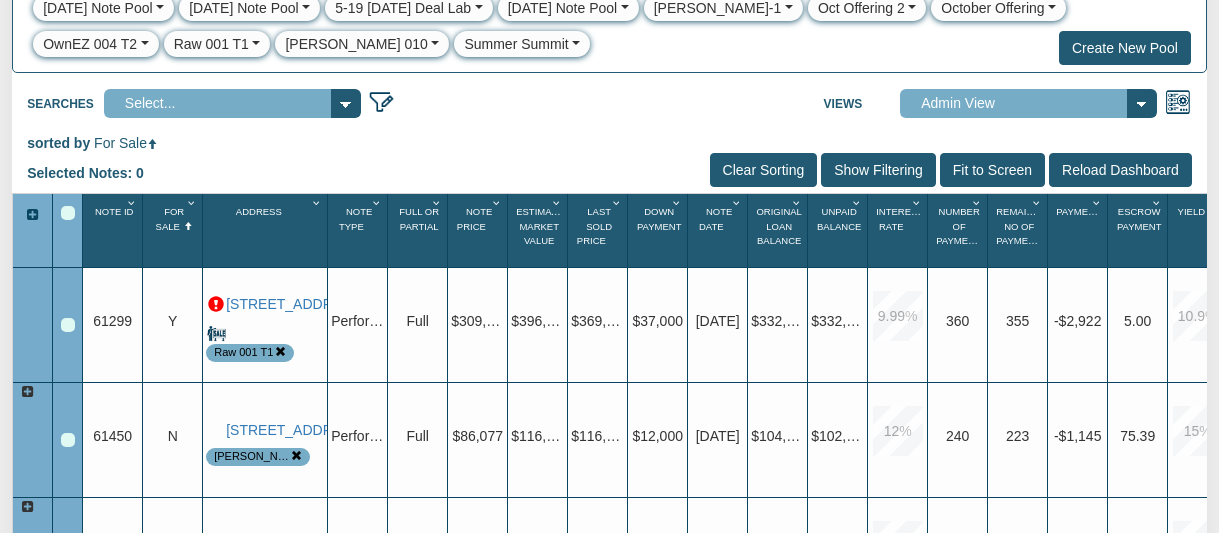 click on "Show Filtering" at bounding box center (878, 170) 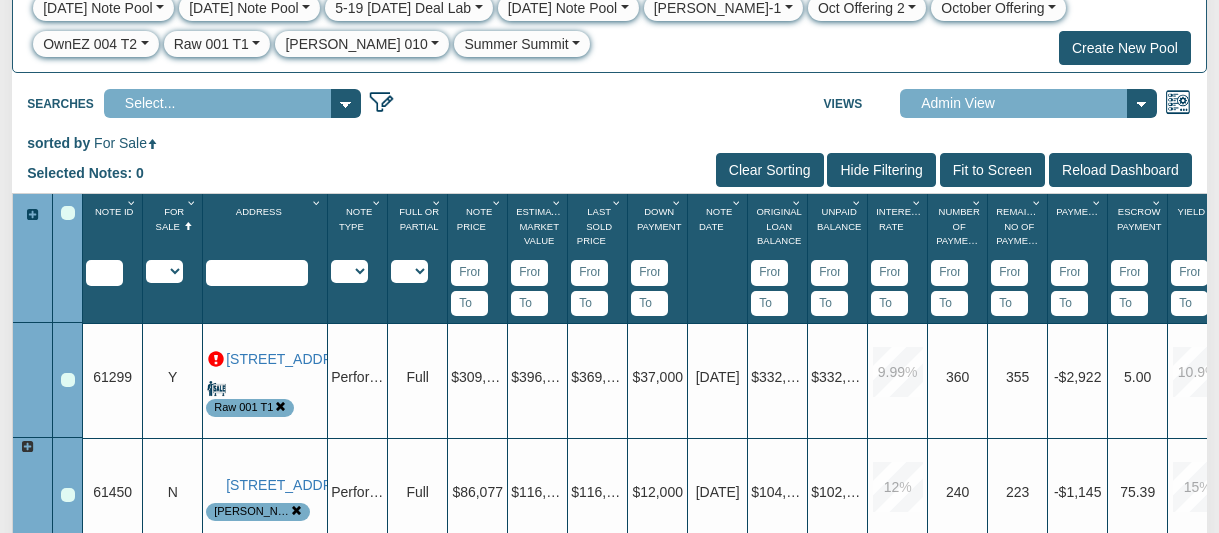 click on "Y N IP" at bounding box center [164, 271] 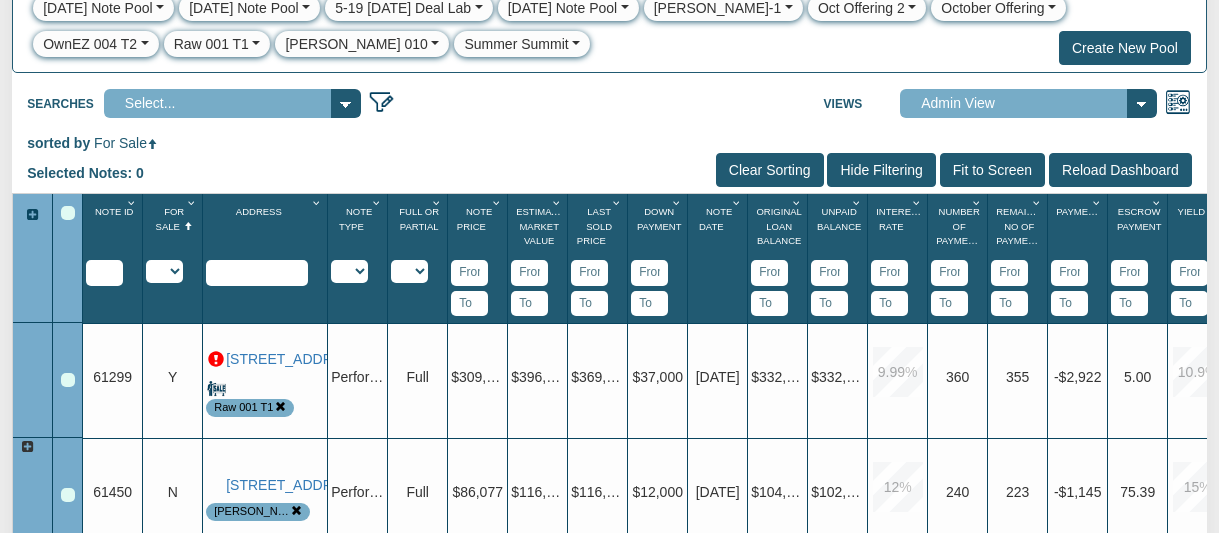 drag, startPoint x: 175, startPoint y: 268, endPoint x: 571, endPoint y: 128, distance: 420.01904 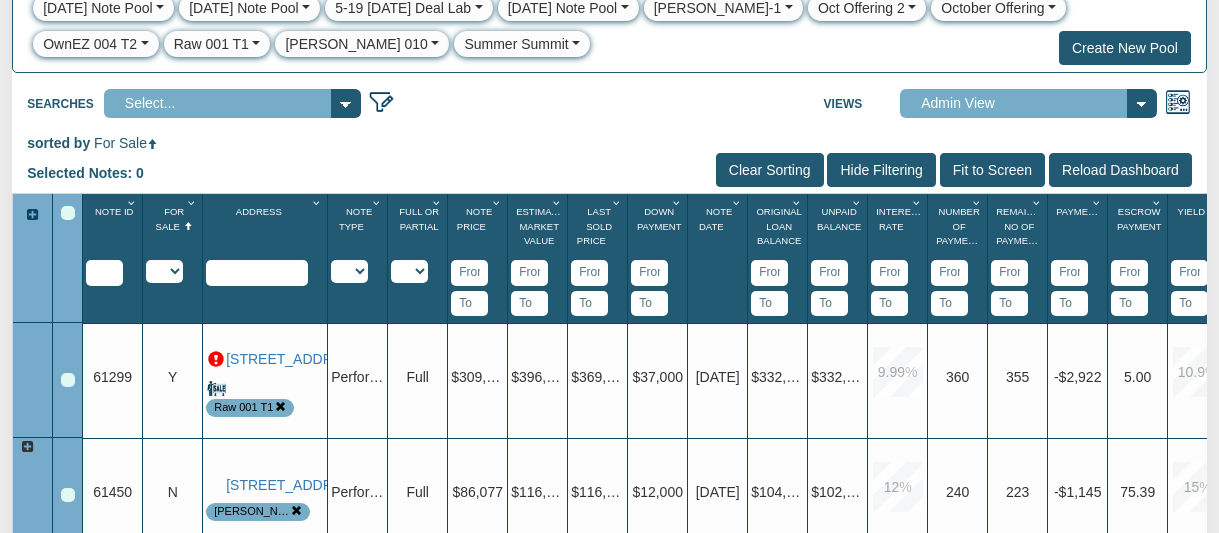 click on "Labels
Show
Pools
Show
[DATE] Note Pool
View
Edit
Delete
Clear
View" at bounding box center (609, 304) 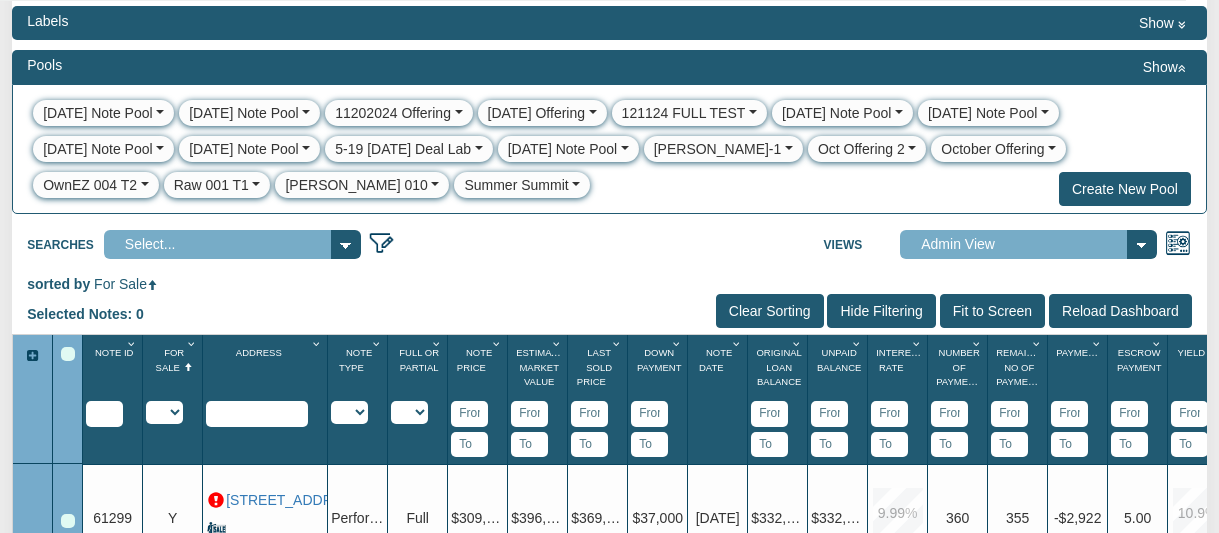 scroll, scrollTop: 170, scrollLeft: 0, axis: vertical 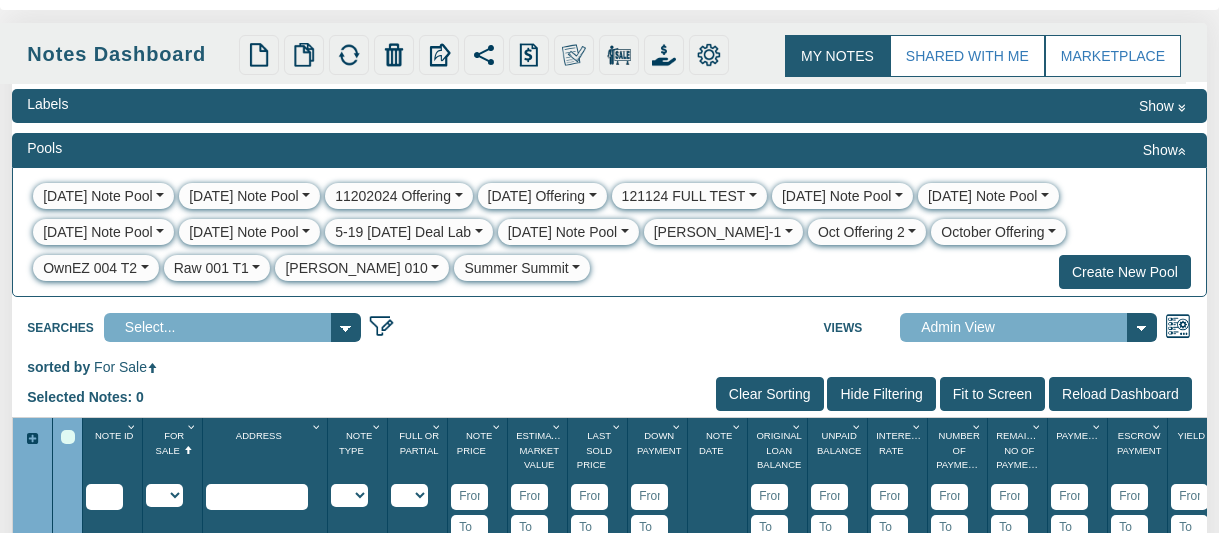 click on "[DATE] Note Pool" at bounding box center [562, 232] 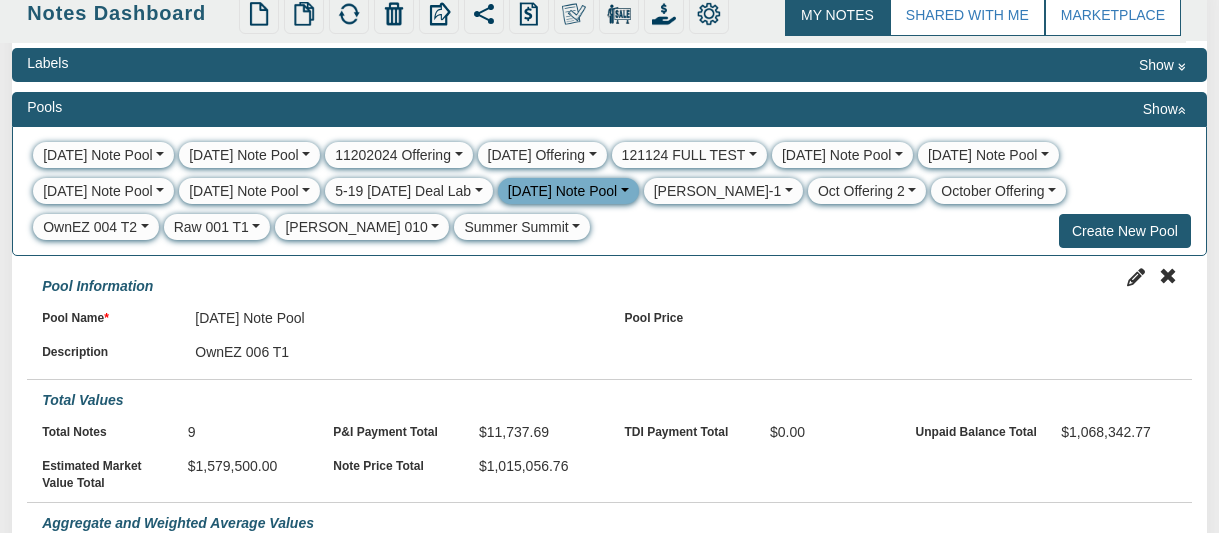 scroll, scrollTop: 170, scrollLeft: 0, axis: vertical 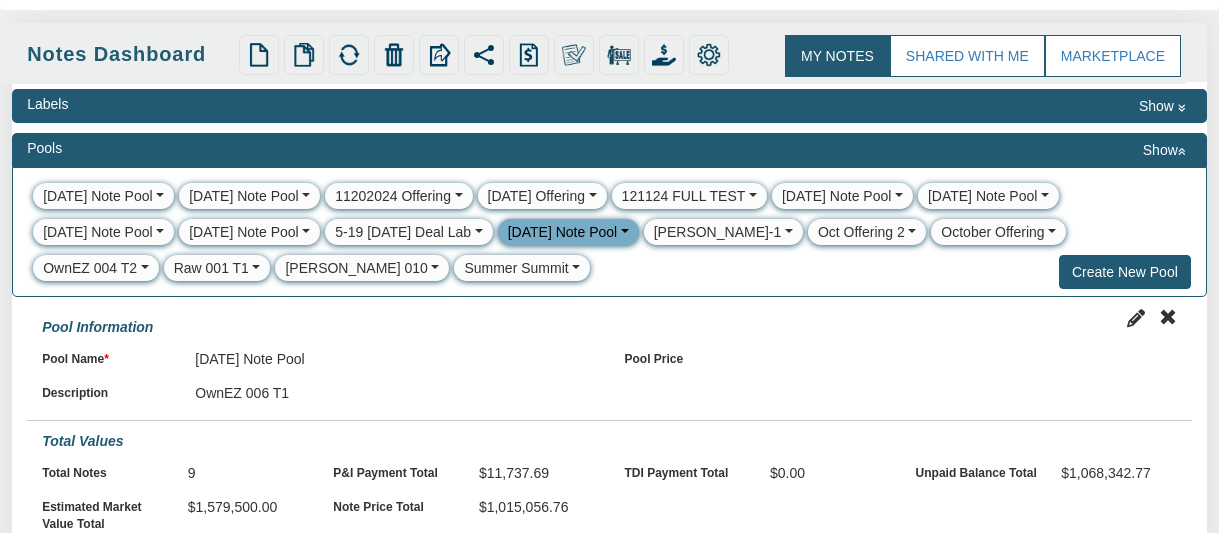 click at bounding box center (1181, 152) 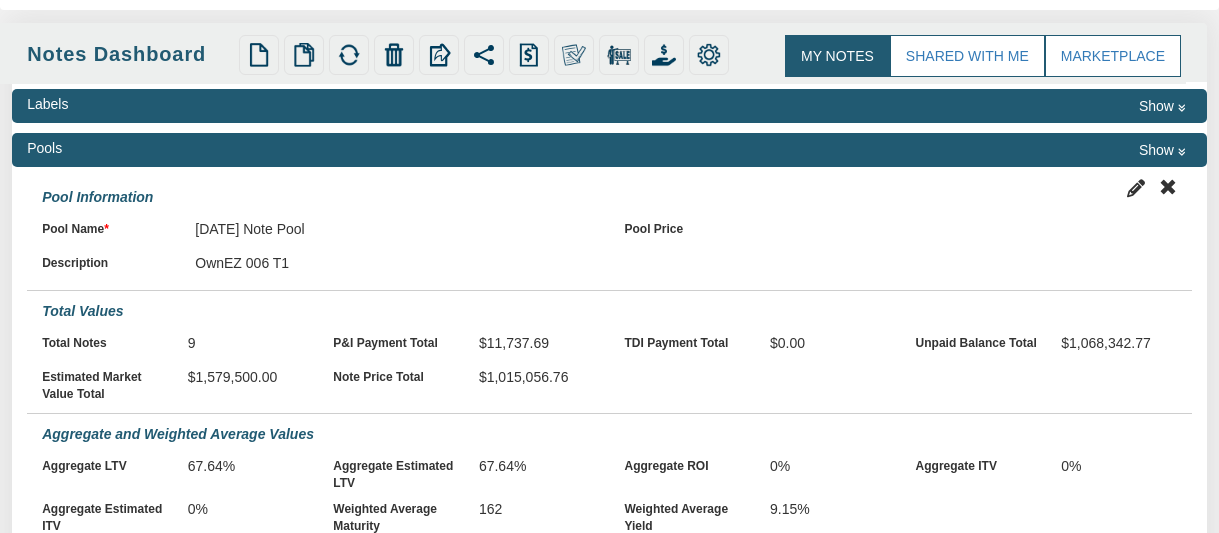 click on "Pools
Show" at bounding box center (609, 150) 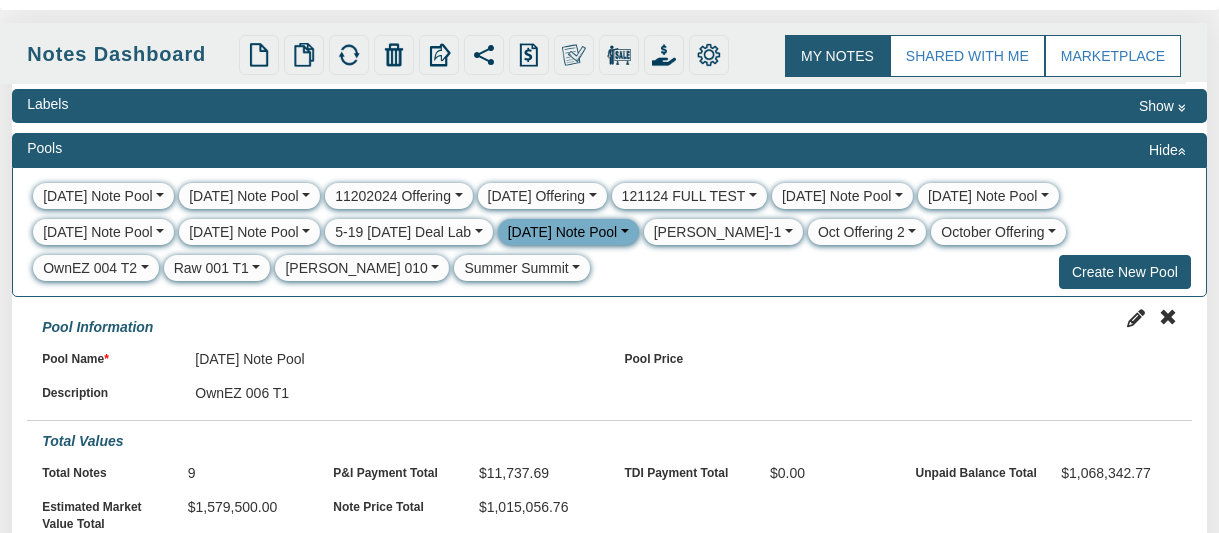 click on "Pools
Hide" at bounding box center [609, 150] 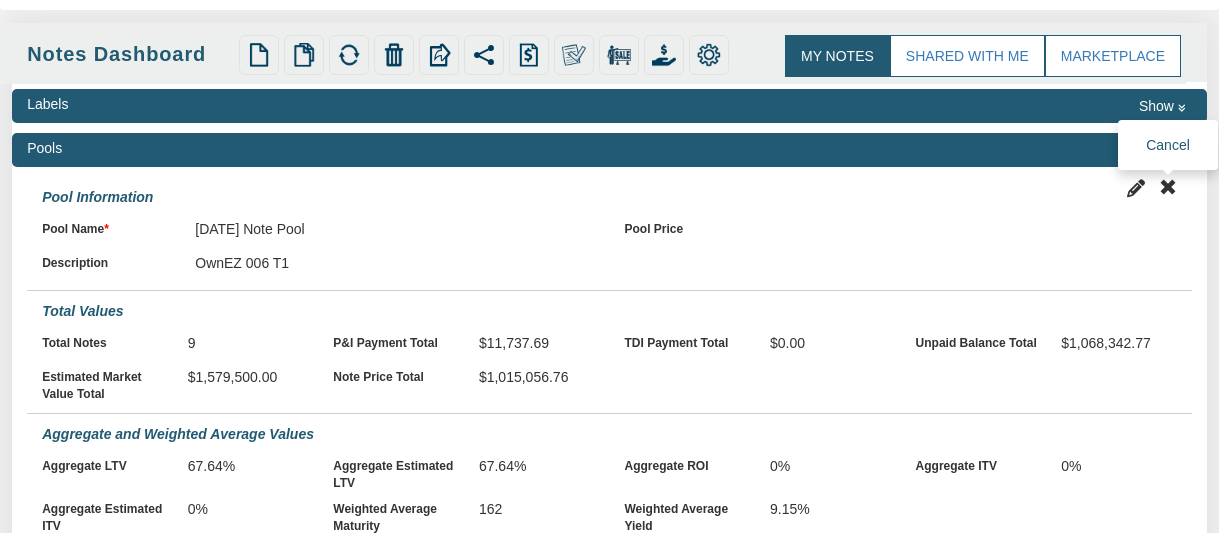 click at bounding box center (1168, 187) 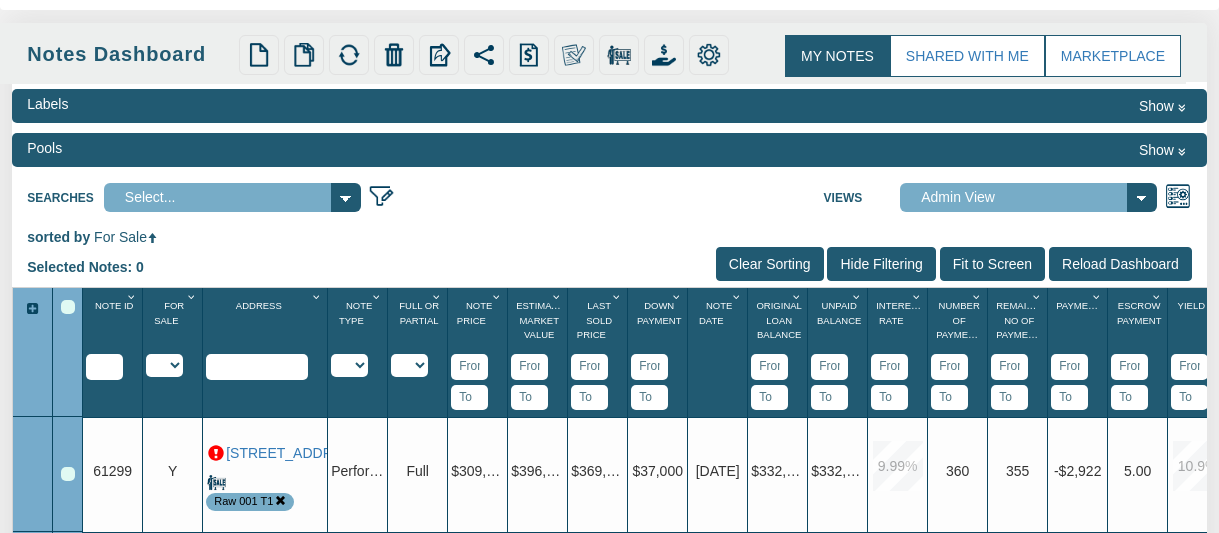 click on "Show" at bounding box center (1162, 106) 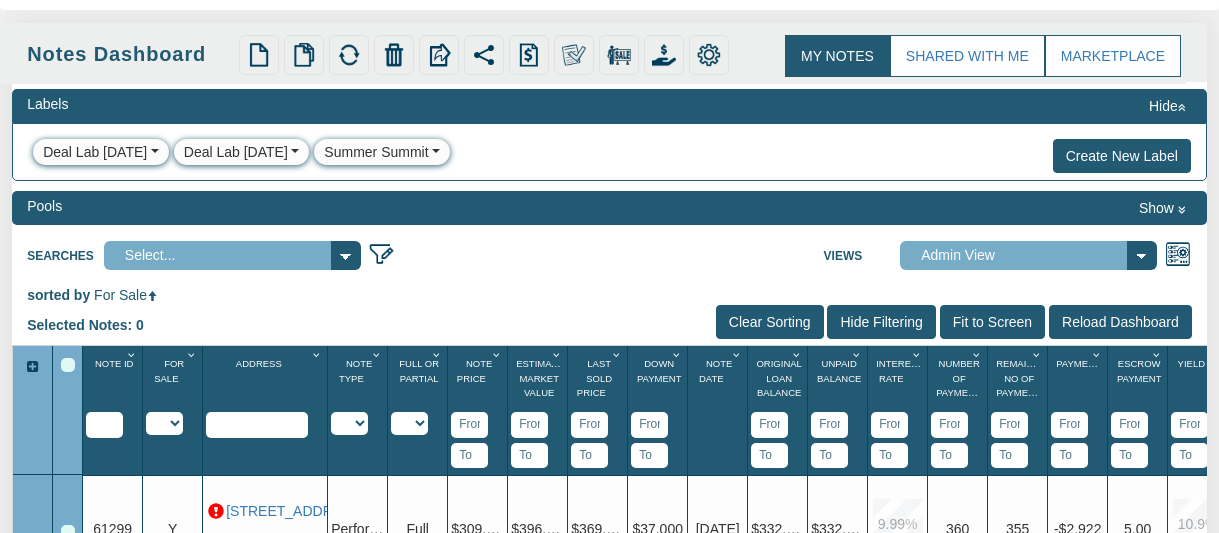 click on "Hide" at bounding box center (1167, 106) 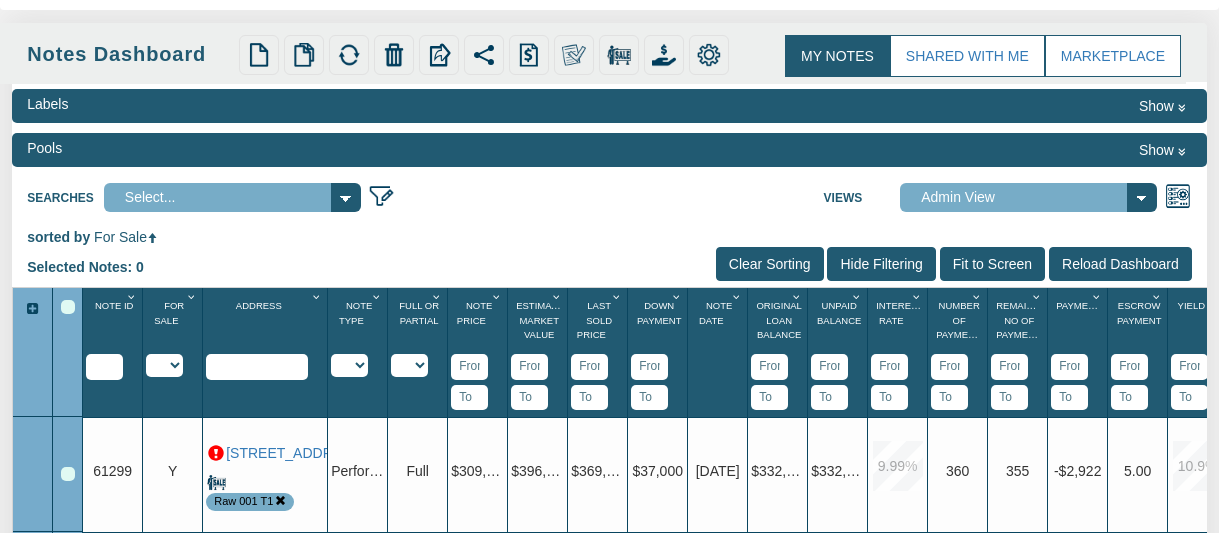 click on "Hide Filtering" at bounding box center (881, 264) 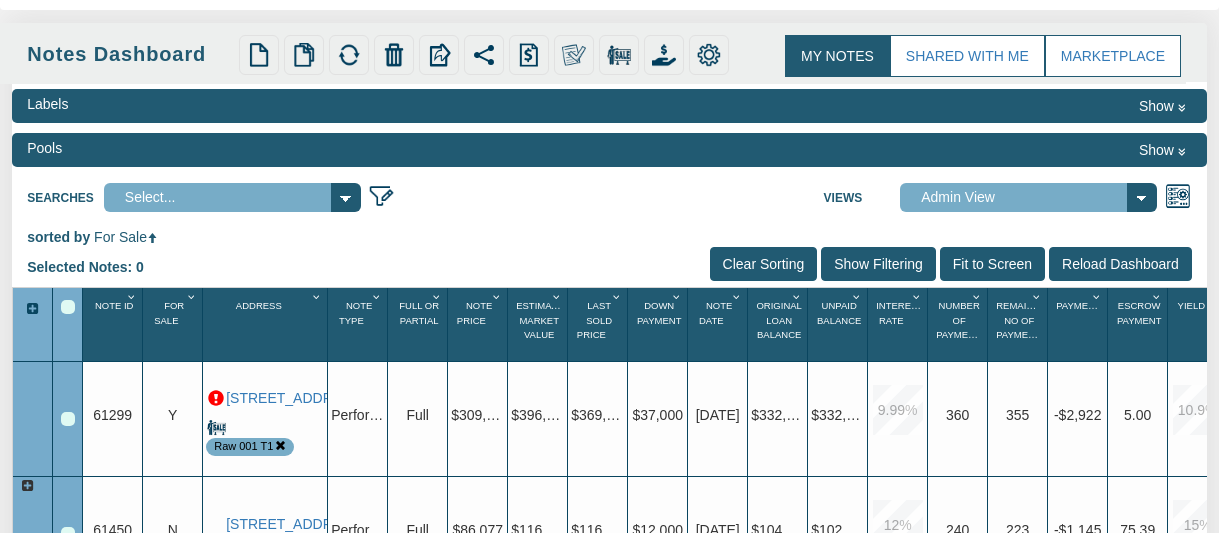 click on "Hide Filtering" at bounding box center [878, 264] 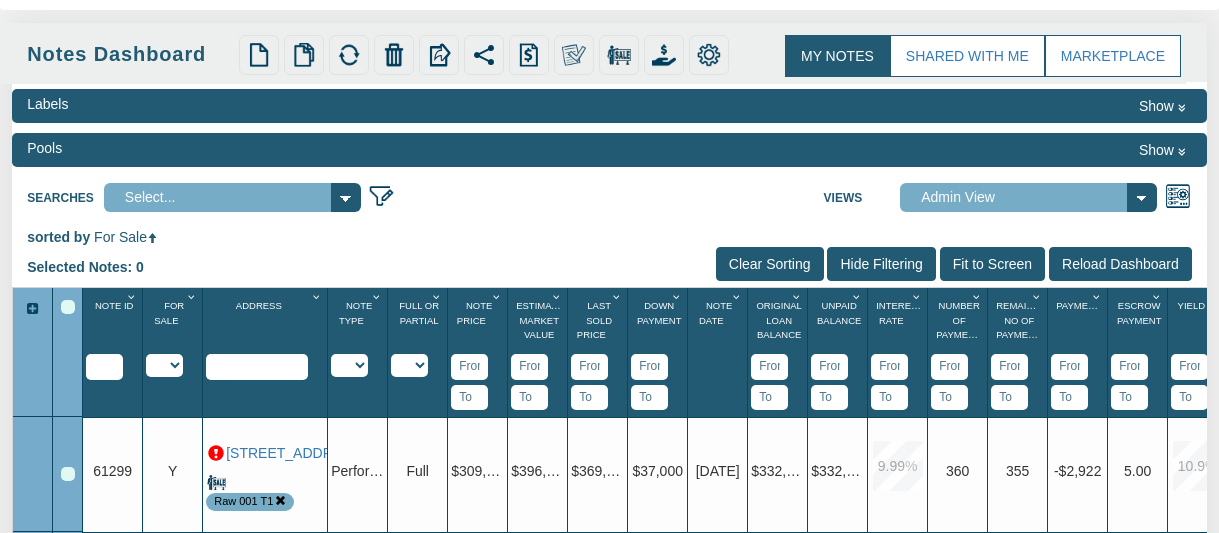 click on "Hide Filtering" at bounding box center [881, 264] 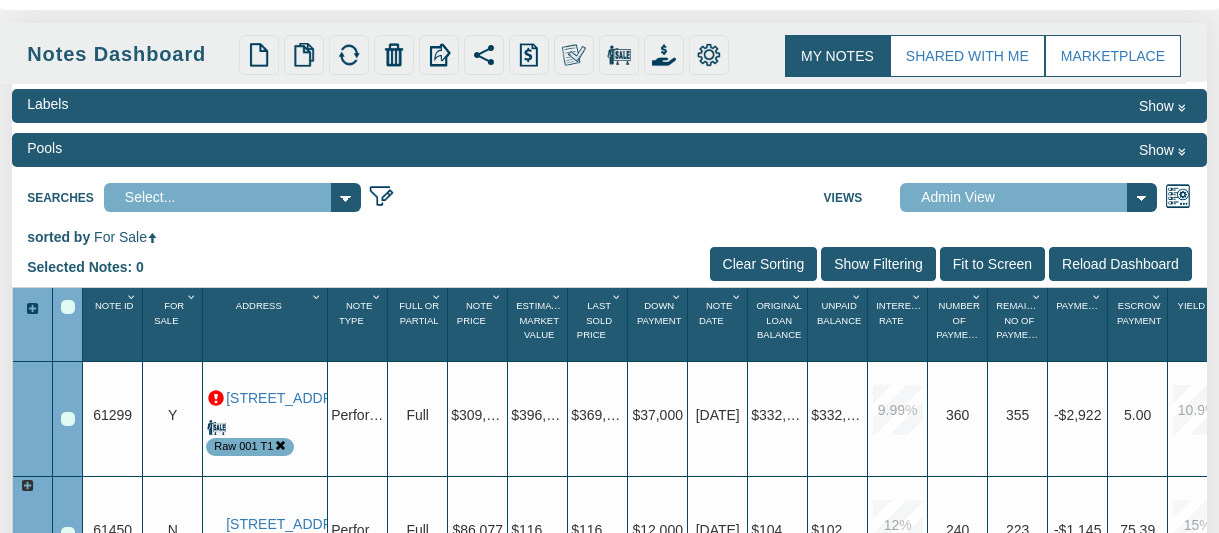 click on "Labels
Show
Pools
Show
Searches
Select...
123 main
Views Admin View" at bounding box center [609, 435] 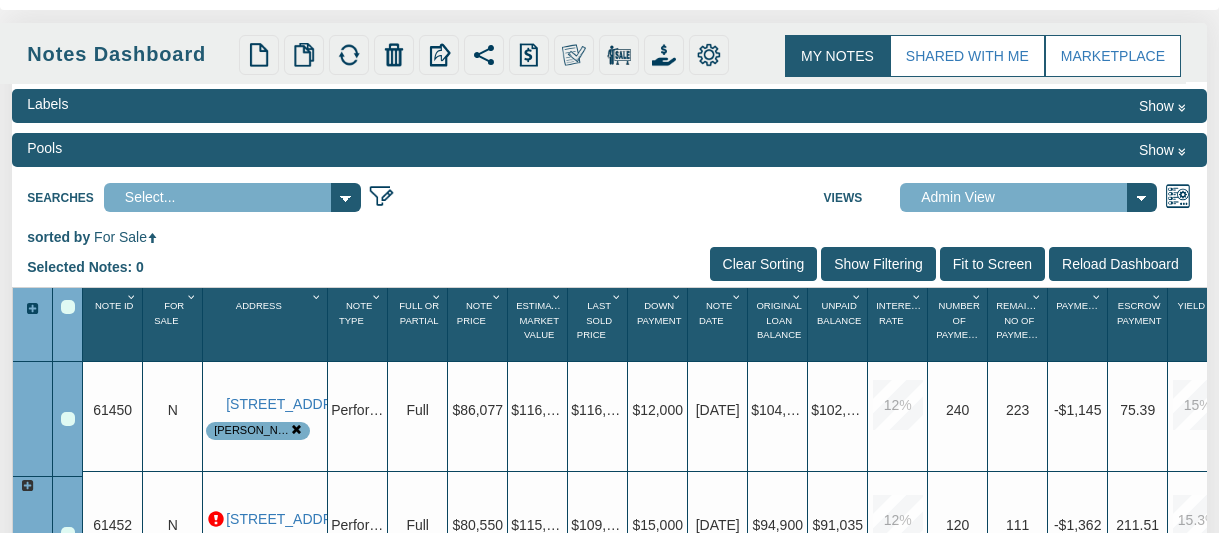 scroll, scrollTop: 120, scrollLeft: 0, axis: vertical 